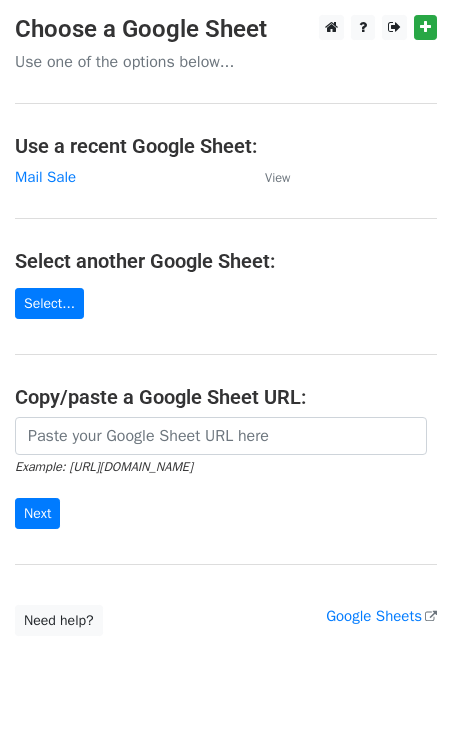 scroll, scrollTop: 0, scrollLeft: 0, axis: both 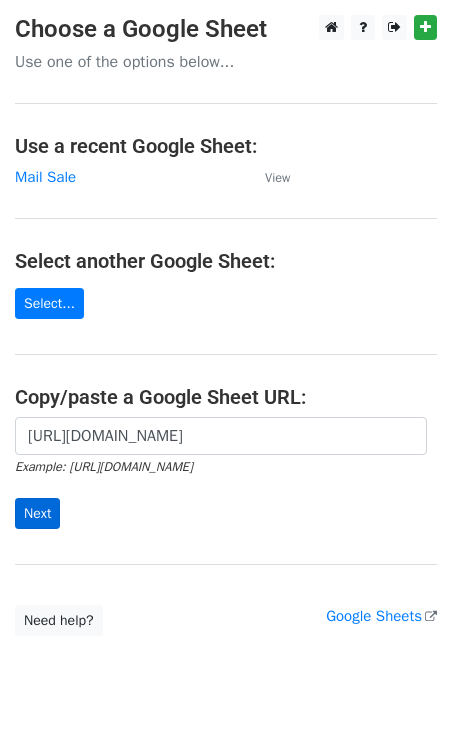 type on "https://docs.google.com/spreadsheets/d/1rAbunfscWwS-NR3z44dLuW7ACqBarVTai2wyCj5l7w8/edit?gid=1192052634#gid=1192052634" 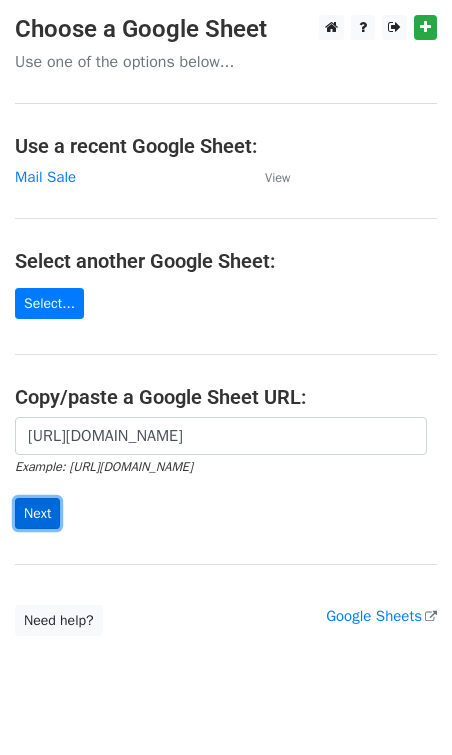 scroll, scrollTop: 0, scrollLeft: 0, axis: both 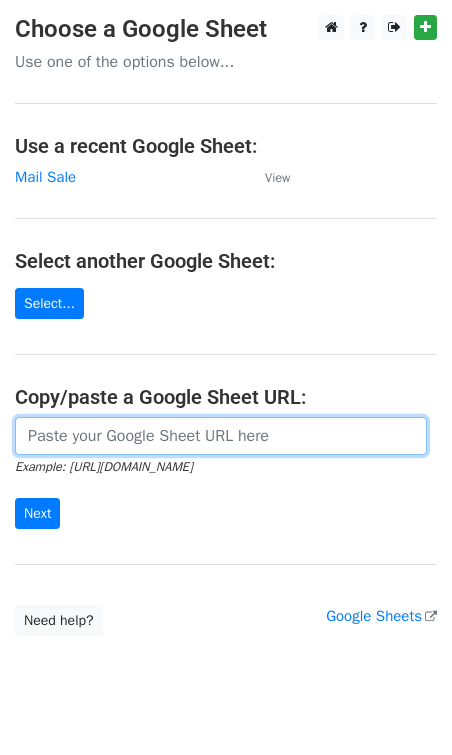 click at bounding box center [221, 436] 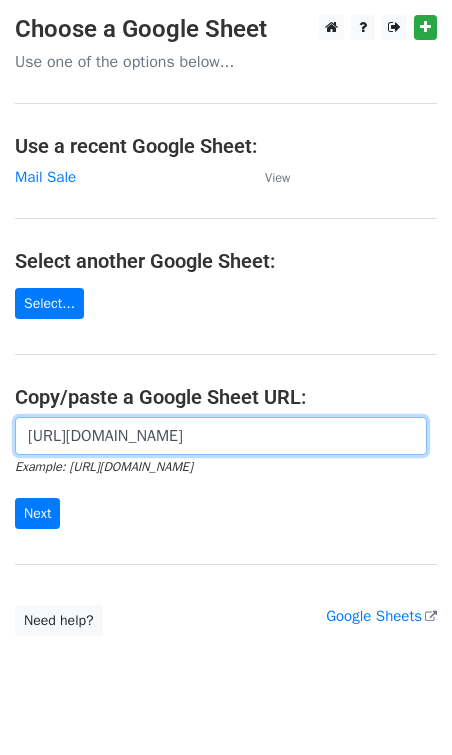 scroll, scrollTop: 0, scrollLeft: 608, axis: horizontal 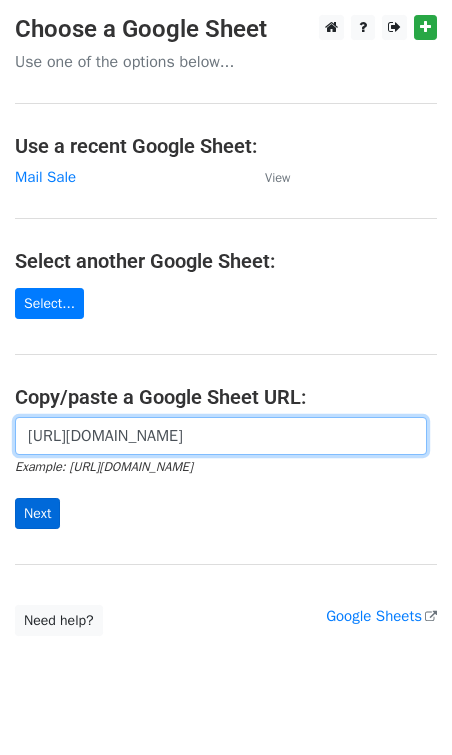 type on "https://docs.google.com/spreadsheets/d/1rAbunfscWwS-NR3z44dLuW7ACqBarVTai2wyCj5l7w8/edit?gid=1192052634#gid=1192052634" 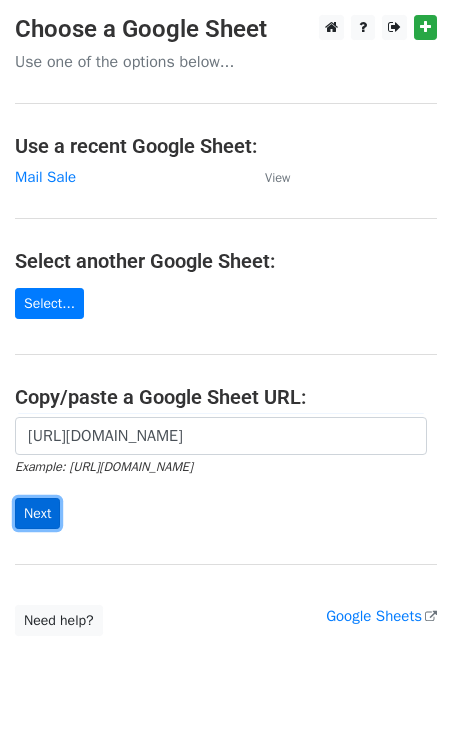 scroll, scrollTop: 0, scrollLeft: 0, axis: both 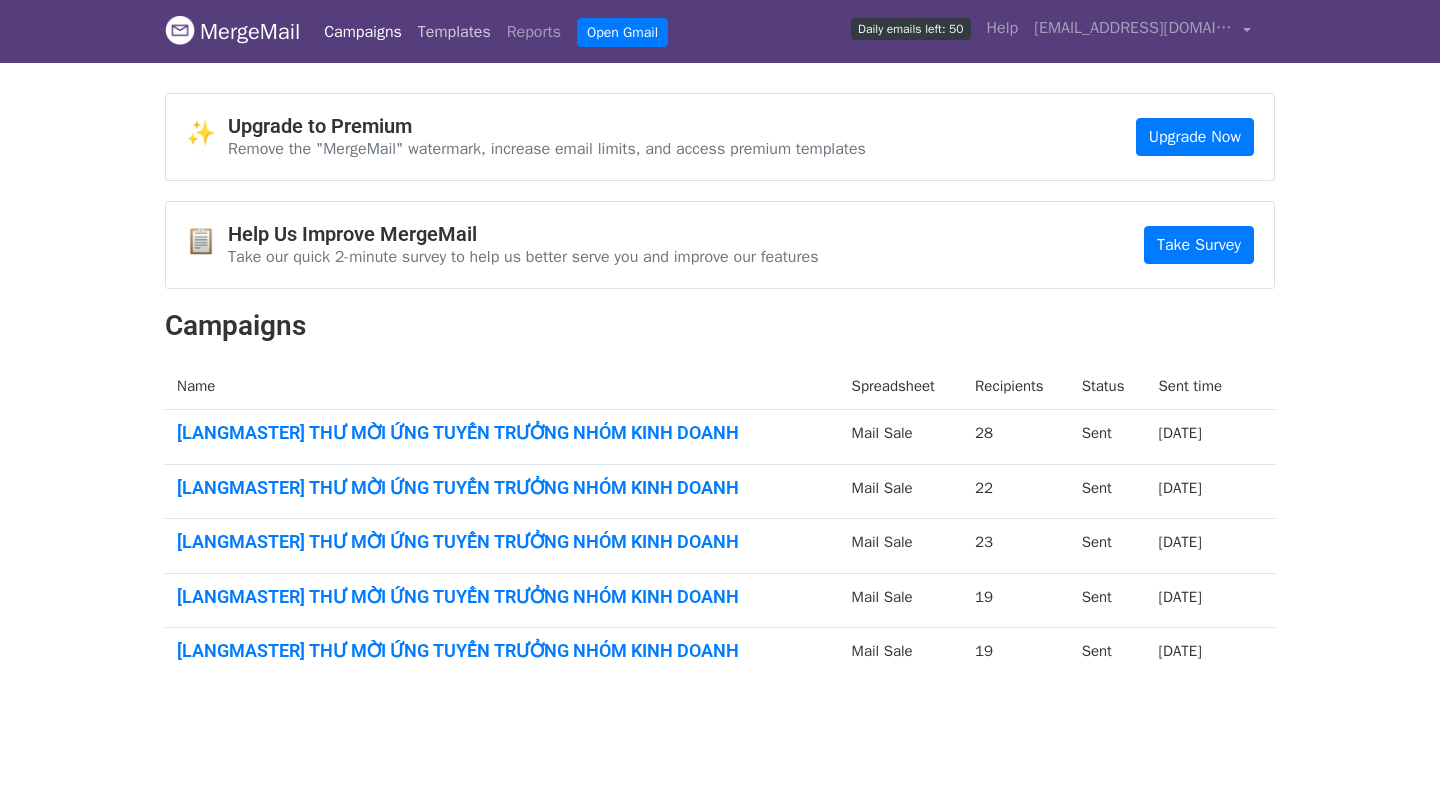 click on "Templates" at bounding box center [454, 32] 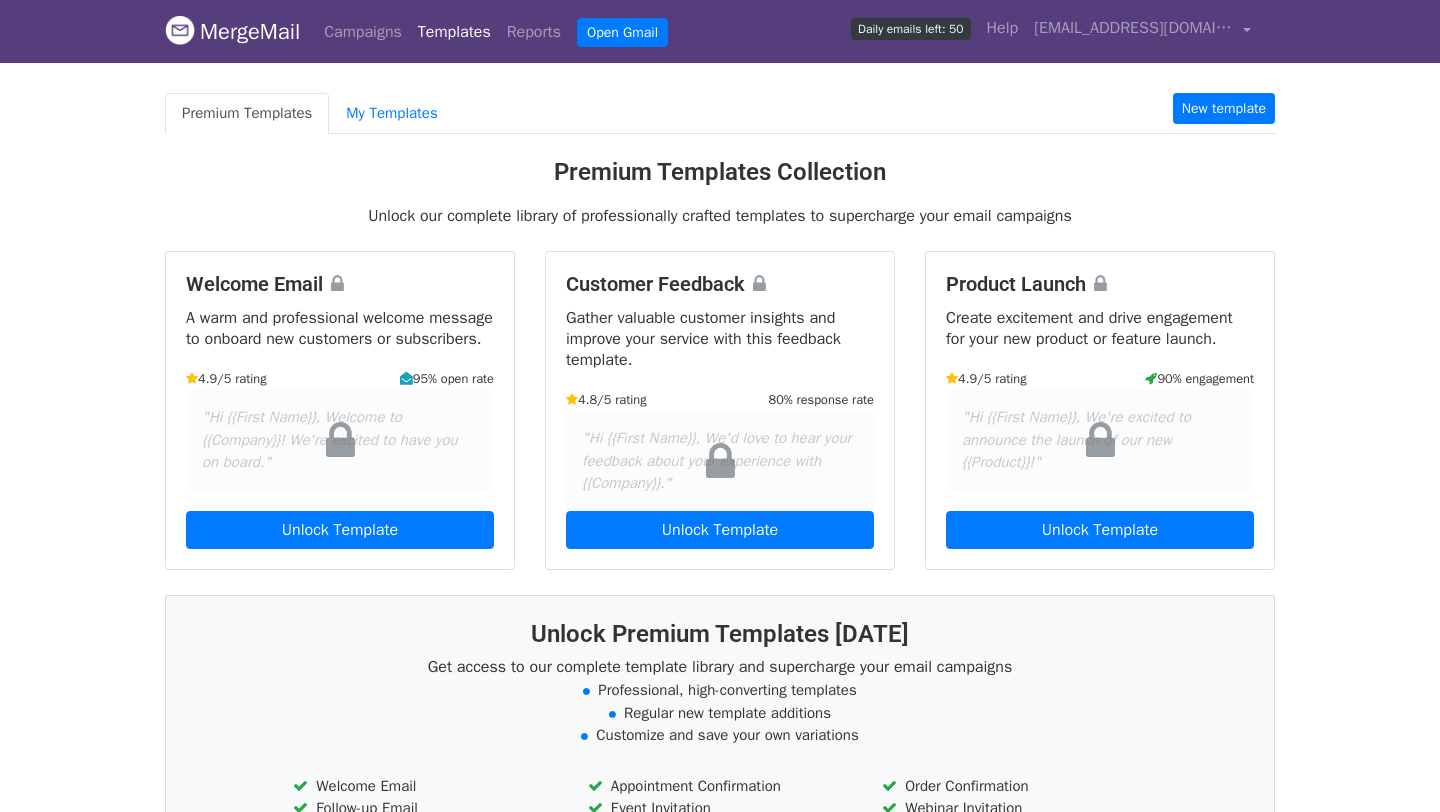 scroll, scrollTop: 0, scrollLeft: 0, axis: both 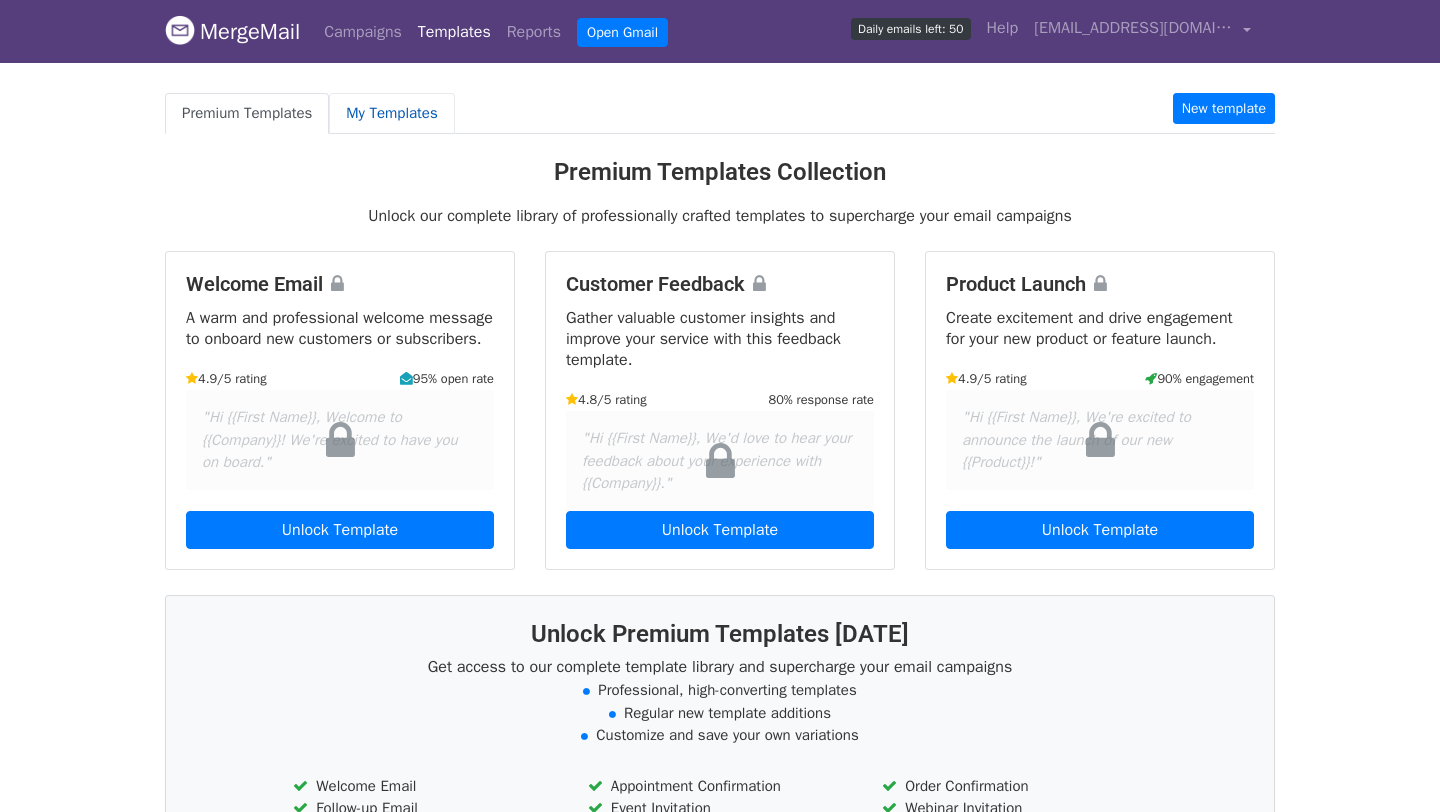 click on "My Templates" at bounding box center (391, 113) 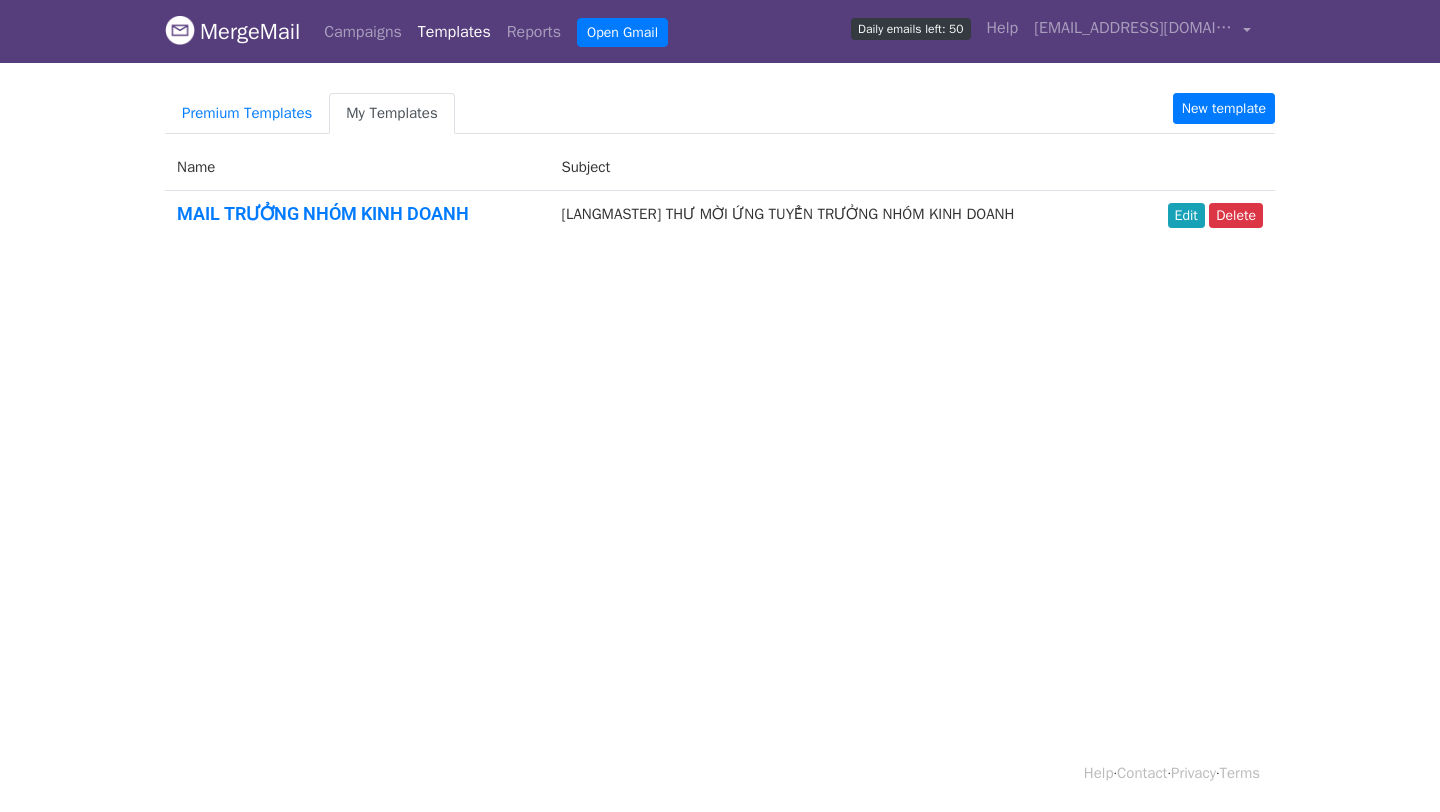 scroll, scrollTop: 0, scrollLeft: 0, axis: both 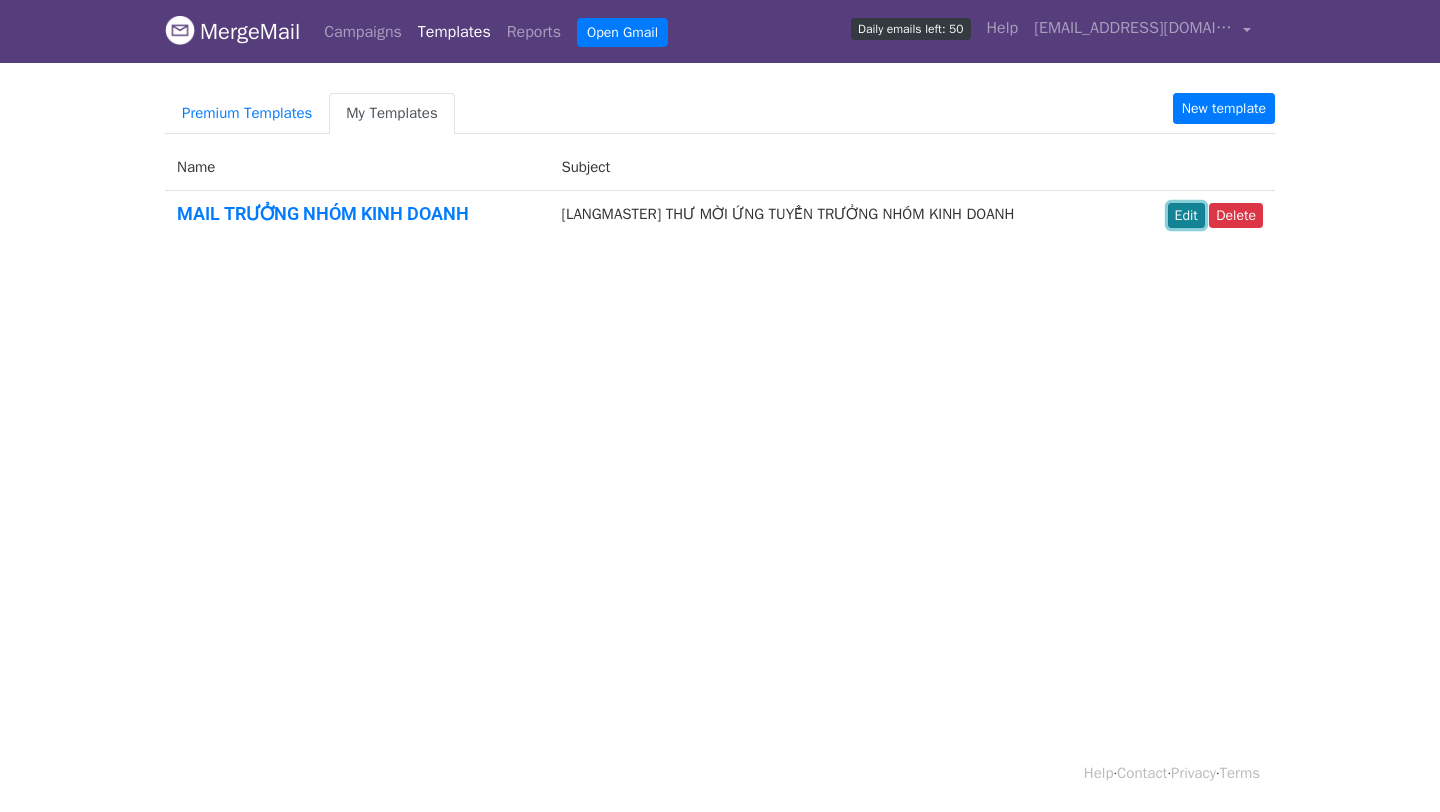 click on "Edit" at bounding box center (1186, 215) 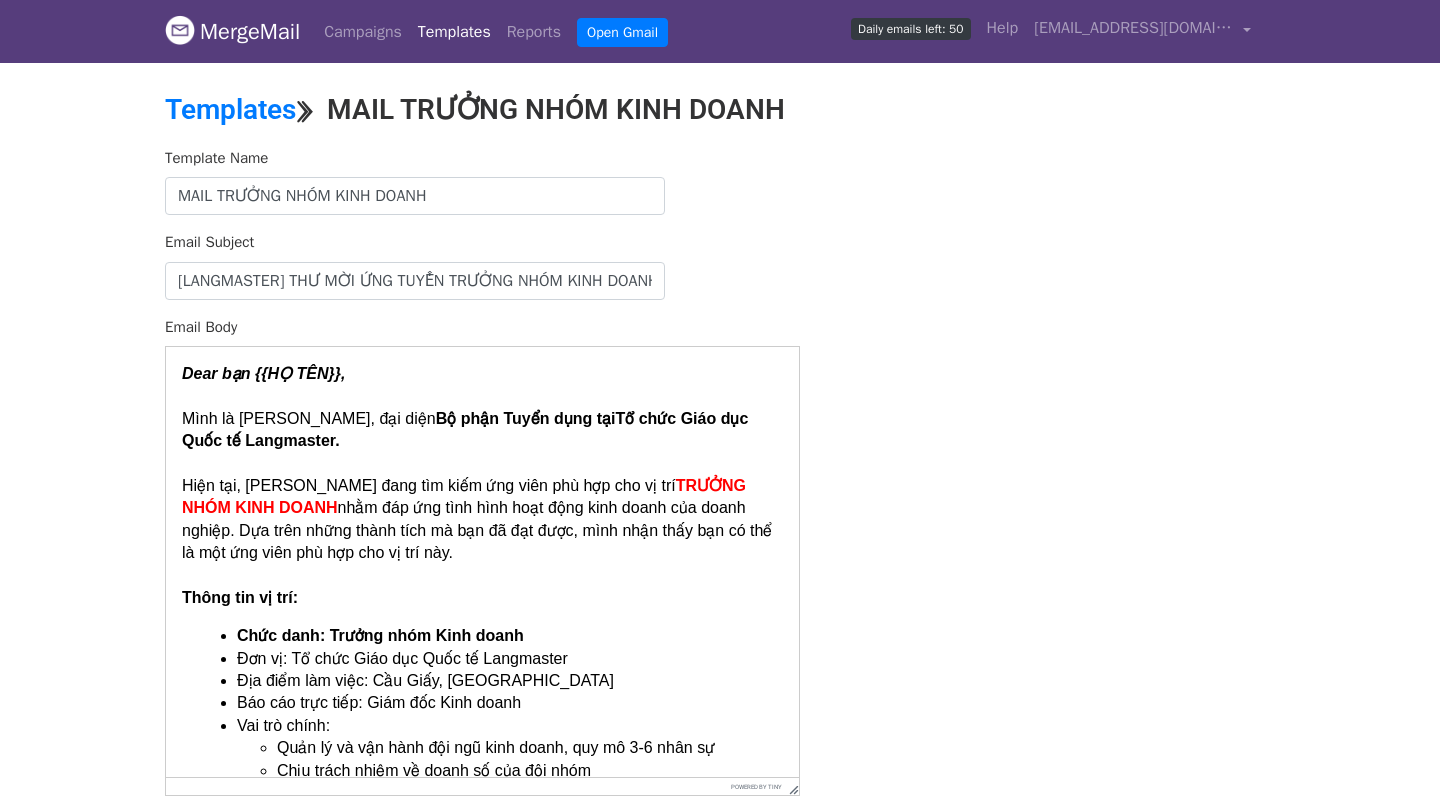 scroll, scrollTop: 0, scrollLeft: 0, axis: both 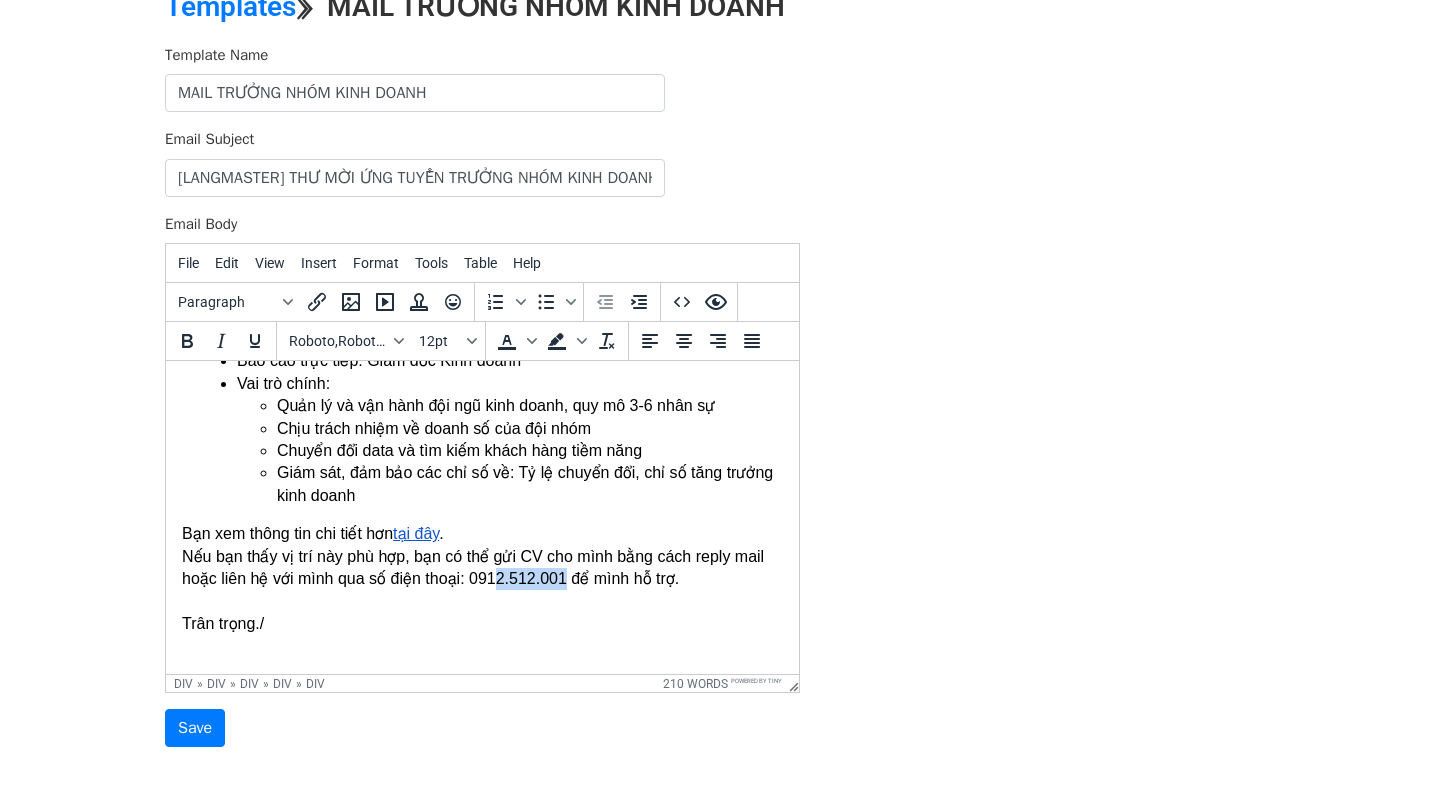 drag, startPoint x: 567, startPoint y: 579, endPoint x: 493, endPoint y: 583, distance: 74.10803 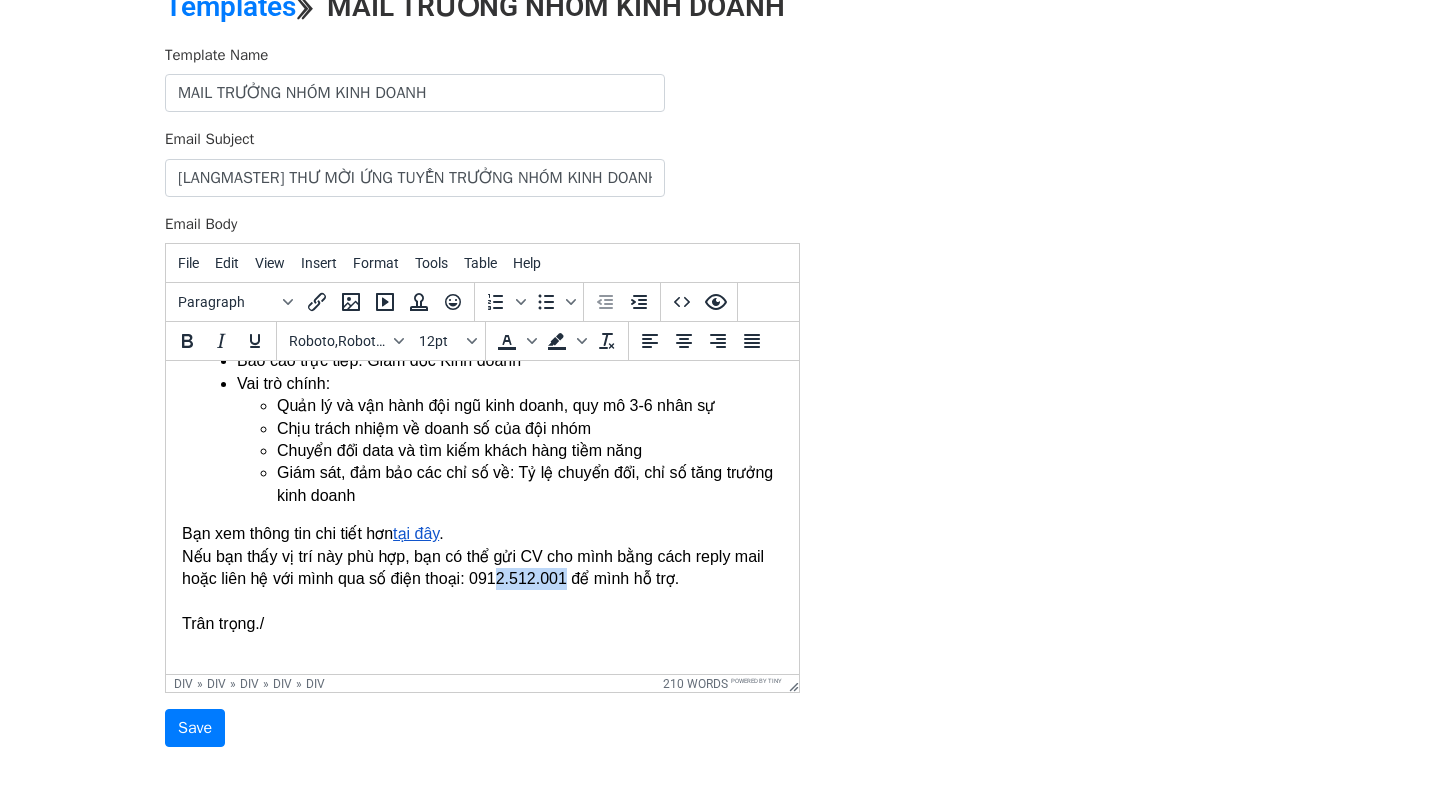 click on "Nếu bạn thấy vị trí này phù hợp, bạn có thể gửi CV cho mình bằng cách reply mail hoặc liên hệ với mình qua số điện thoại: 0912.512.001 để mình hỗ trợ." at bounding box center (482, 568) 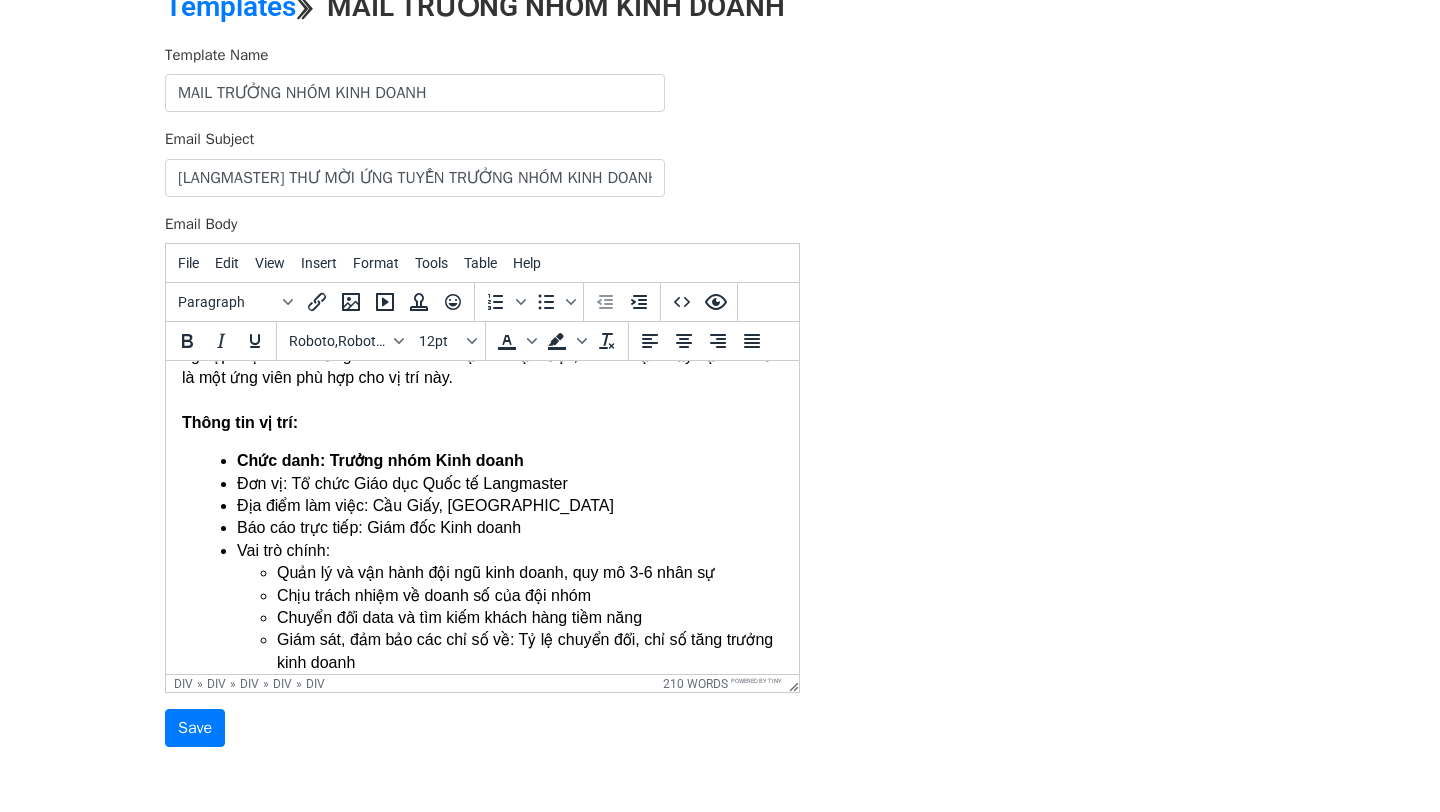 scroll, scrollTop: 178, scrollLeft: 0, axis: vertical 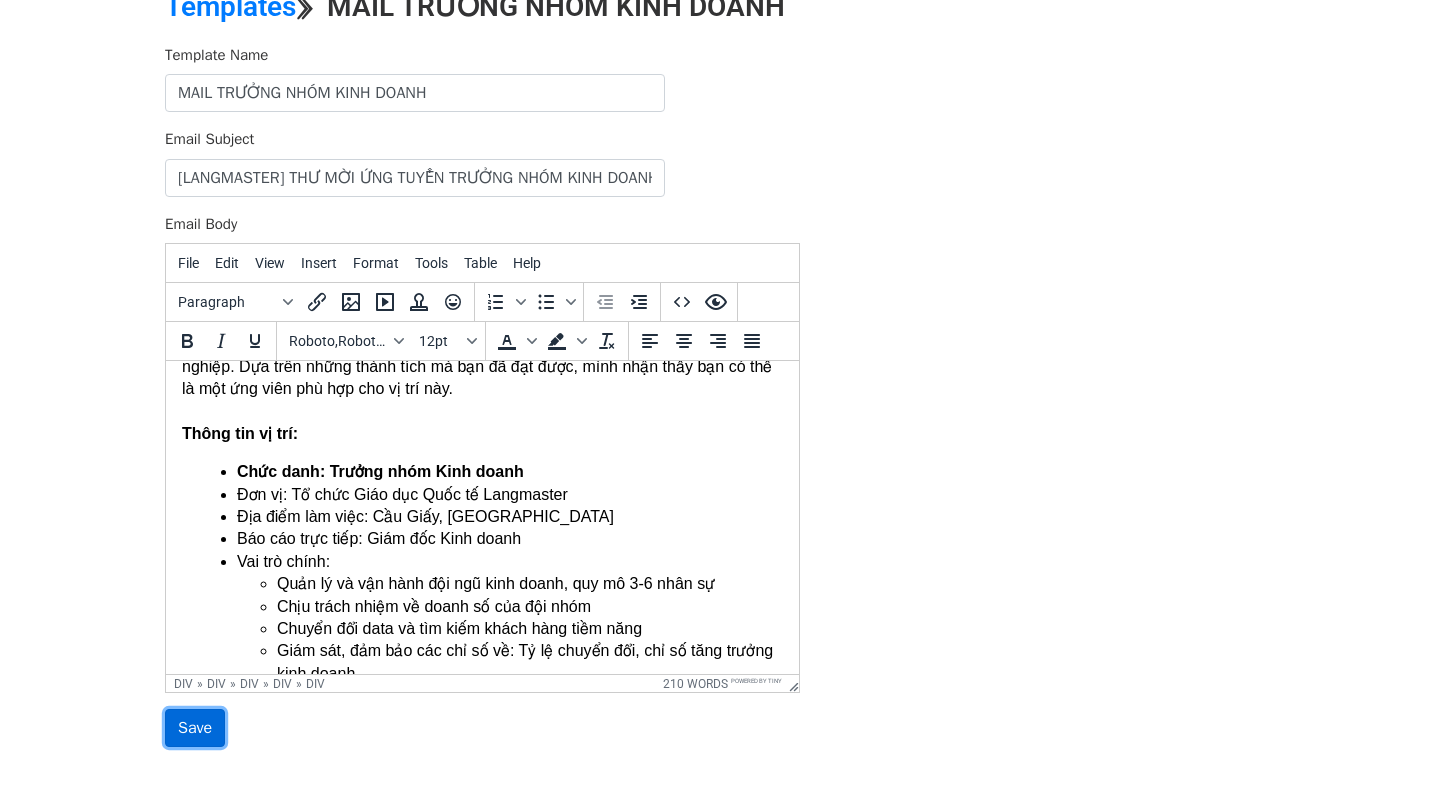 click on "Save" at bounding box center [195, 728] 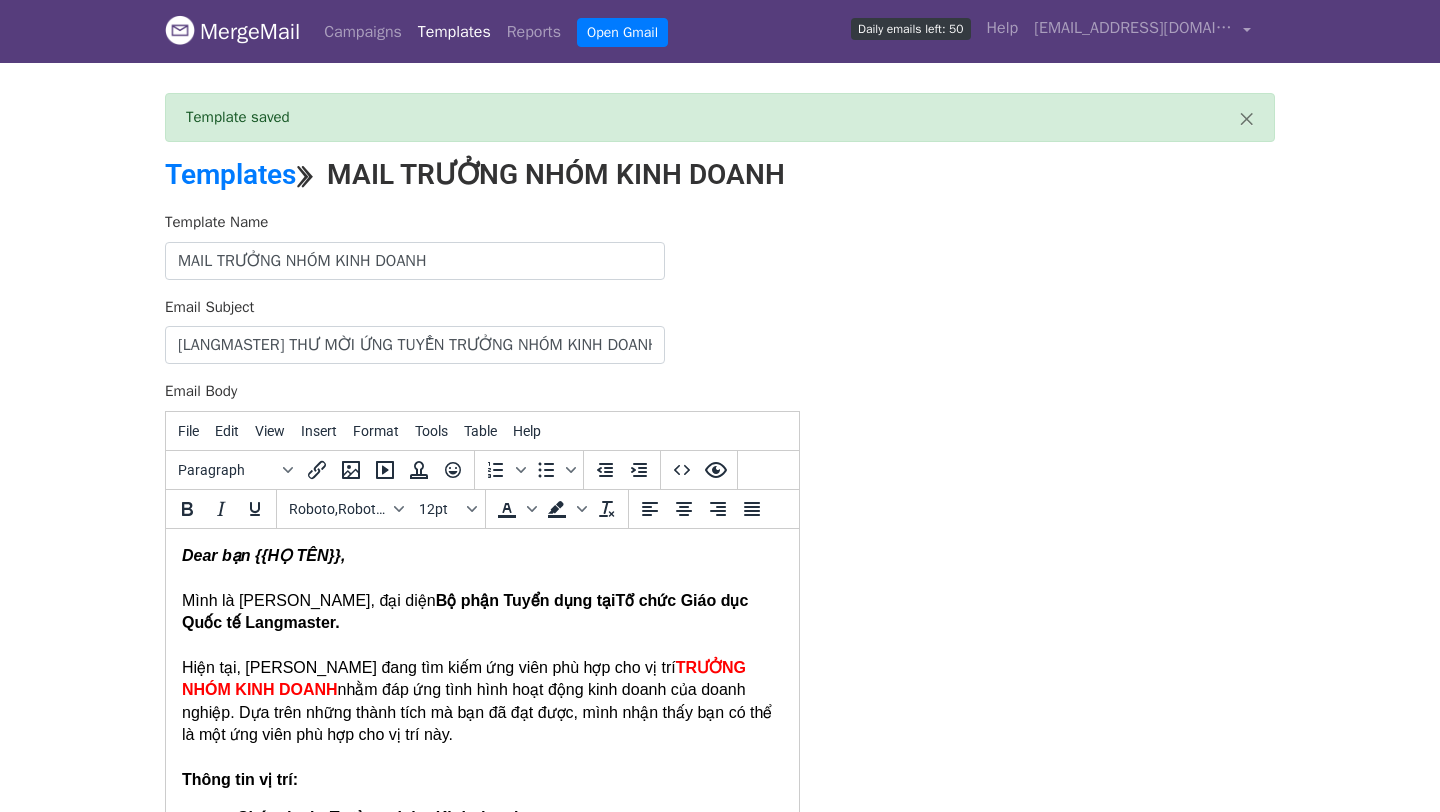 scroll, scrollTop: 0, scrollLeft: 0, axis: both 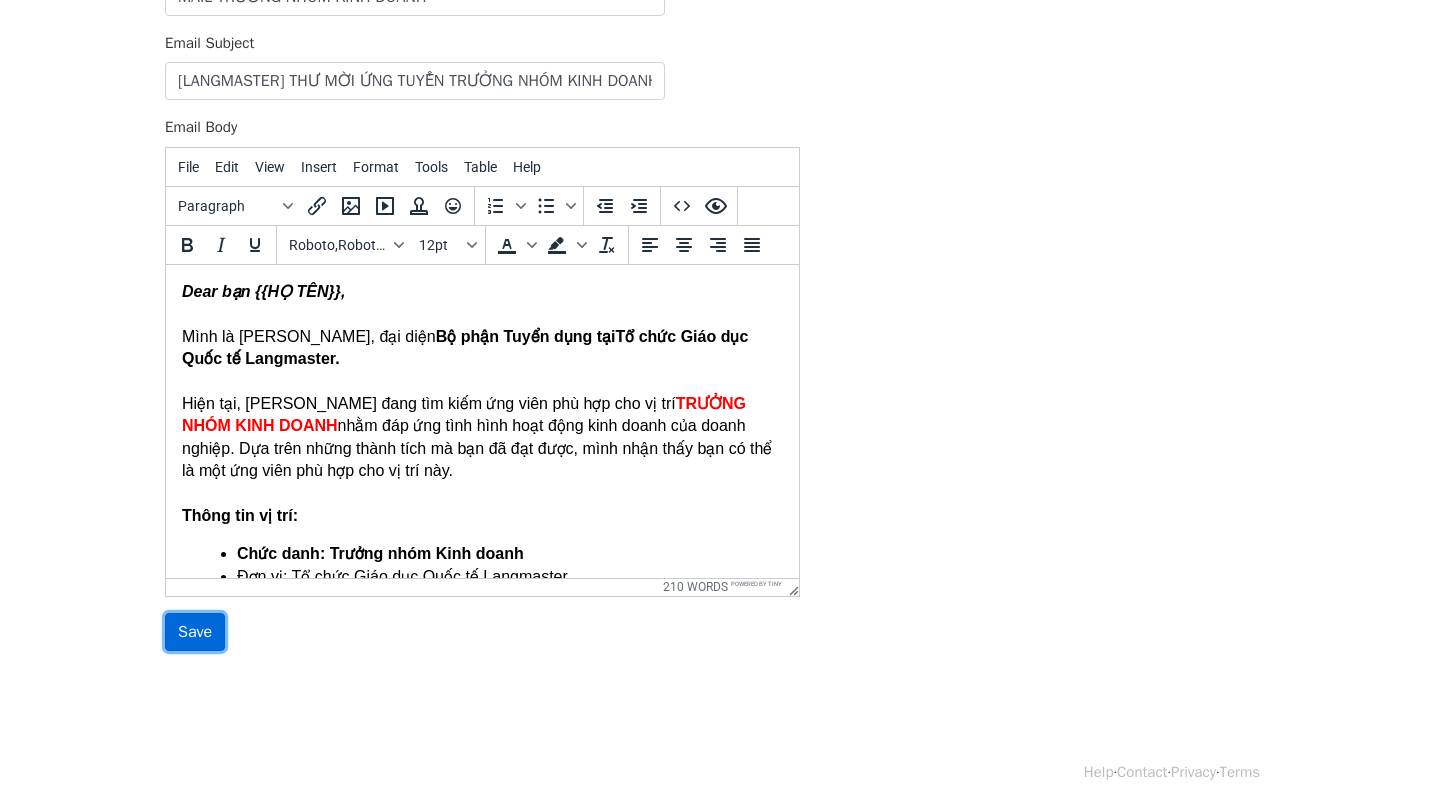 click on "Save" at bounding box center [195, 632] 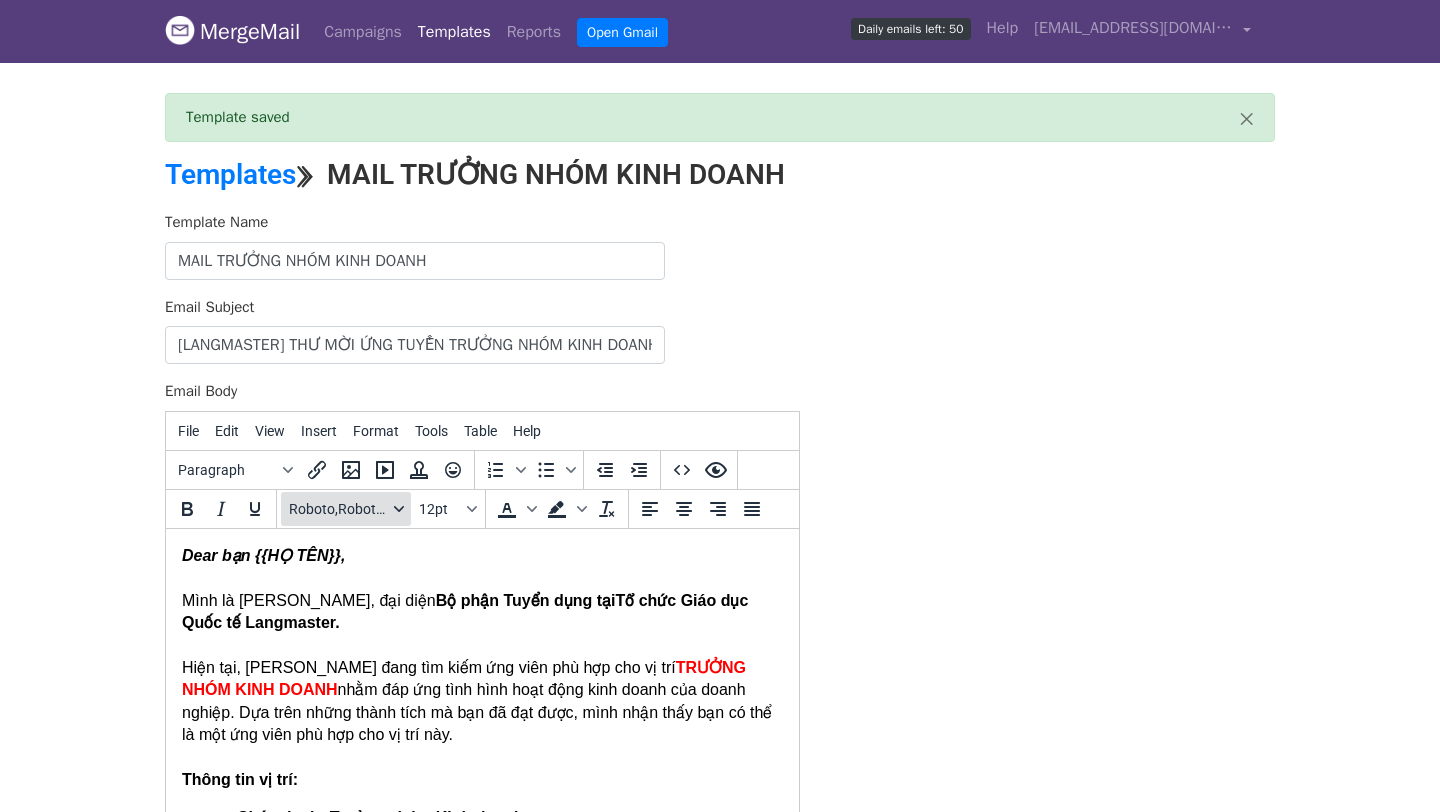 scroll, scrollTop: 0, scrollLeft: 0, axis: both 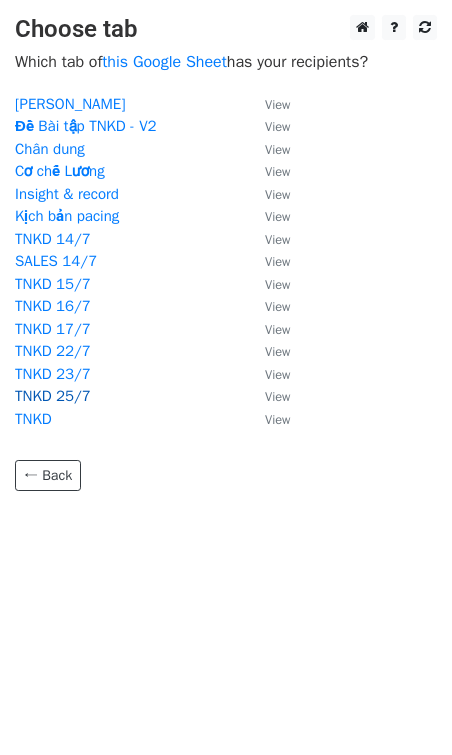 click on "TNKD 25/7" at bounding box center [53, 396] 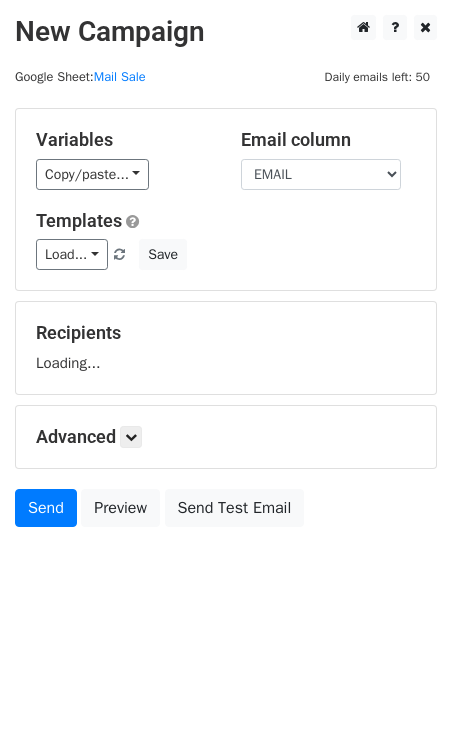 scroll, scrollTop: 0, scrollLeft: 0, axis: both 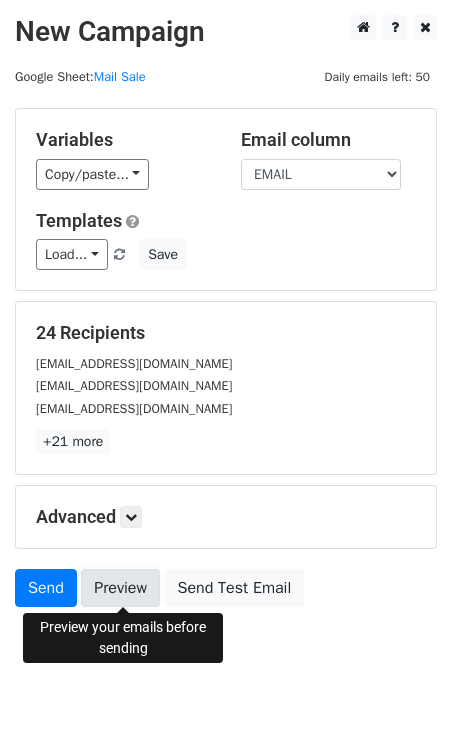 click on "Preview" at bounding box center [120, 588] 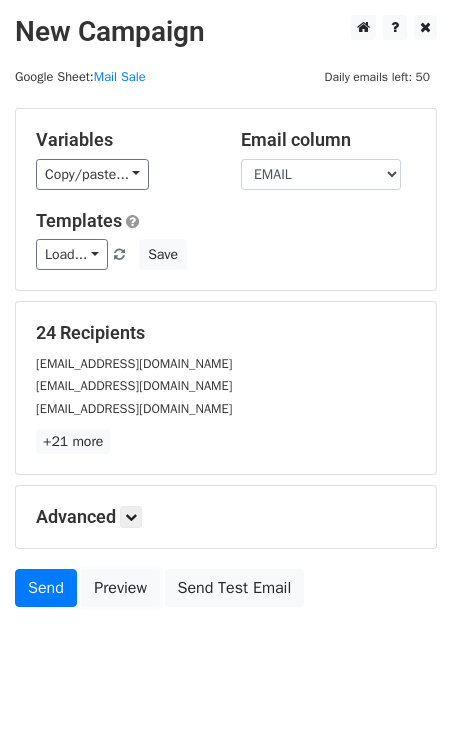 scroll, scrollTop: 22, scrollLeft: 0, axis: vertical 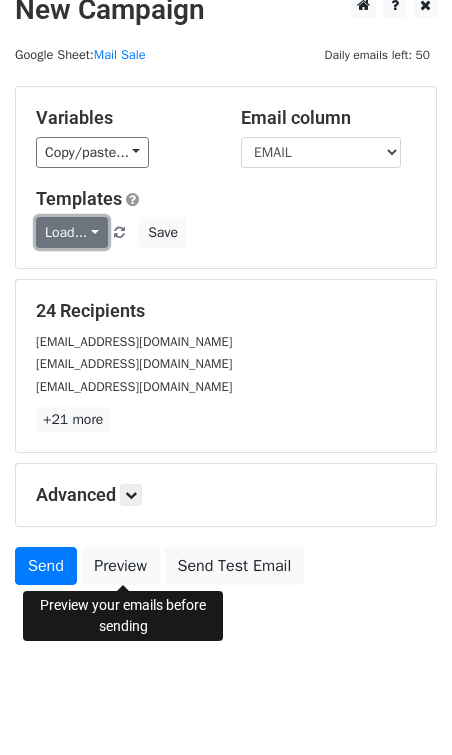 click on "Load..." at bounding box center [72, 232] 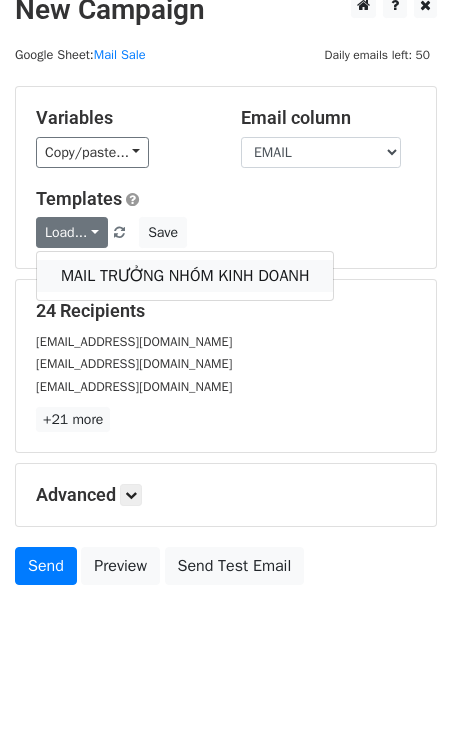 click on "MAIL TRƯỞNG NHÓM KINH DOANH" at bounding box center [185, 276] 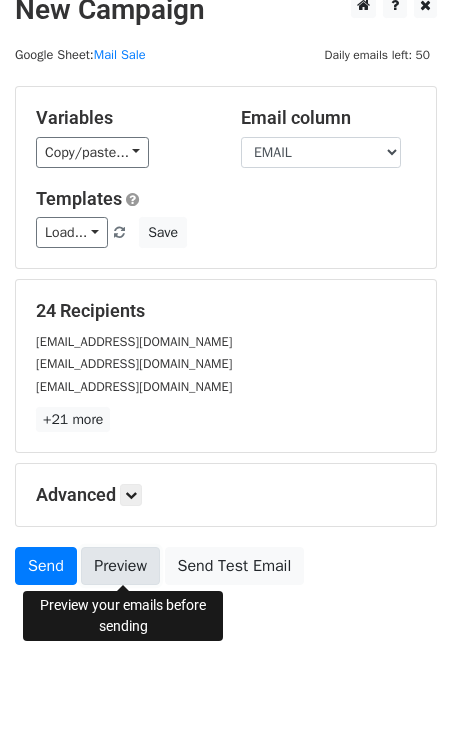 click on "Preview" at bounding box center (120, 566) 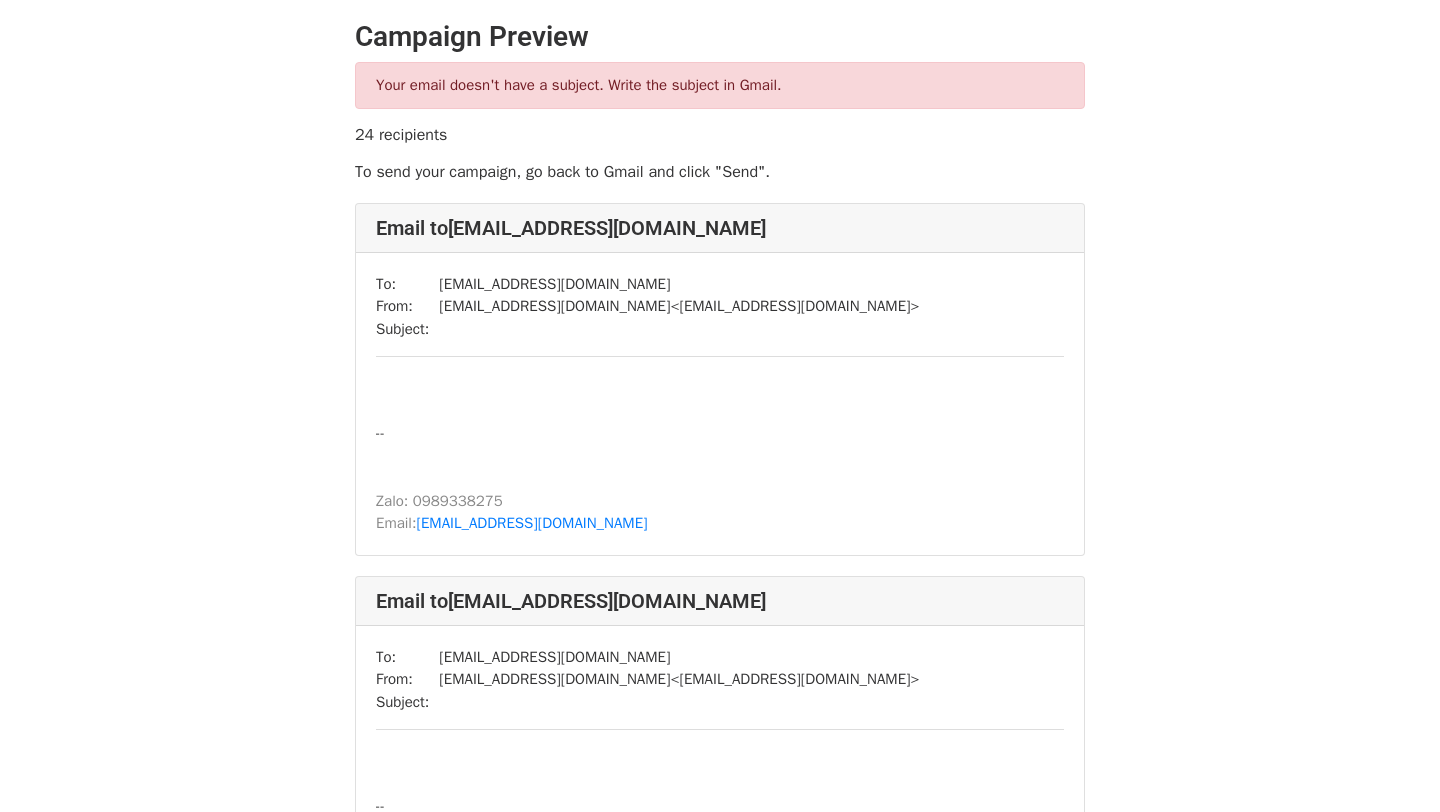 scroll, scrollTop: 0, scrollLeft: 0, axis: both 